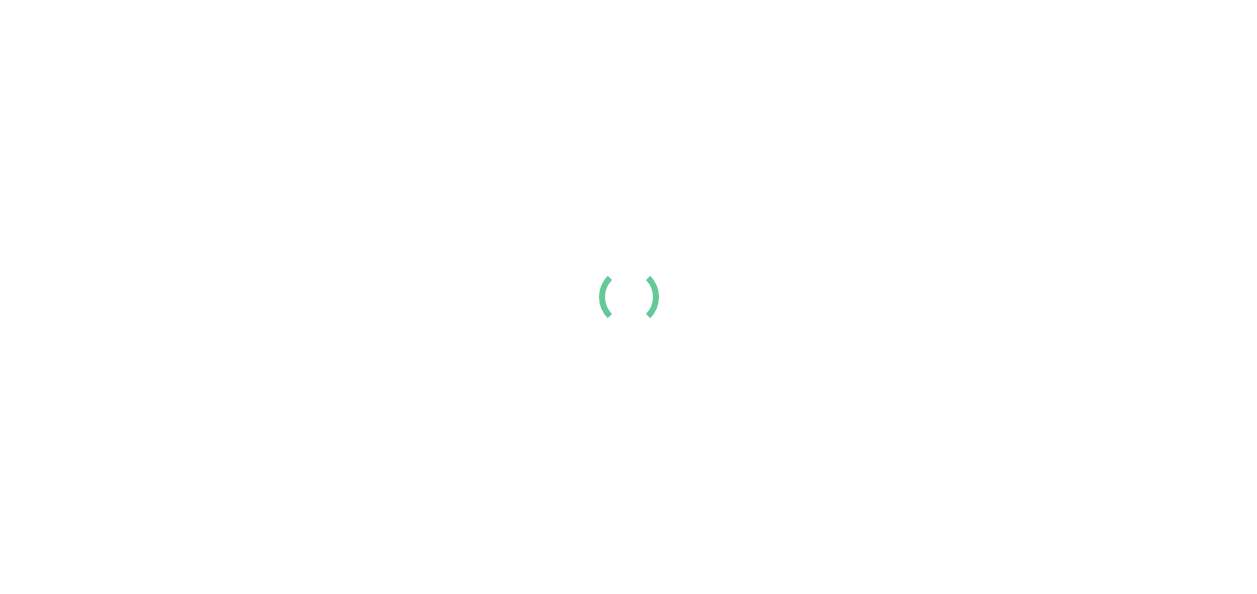 scroll, scrollTop: 0, scrollLeft: 0, axis: both 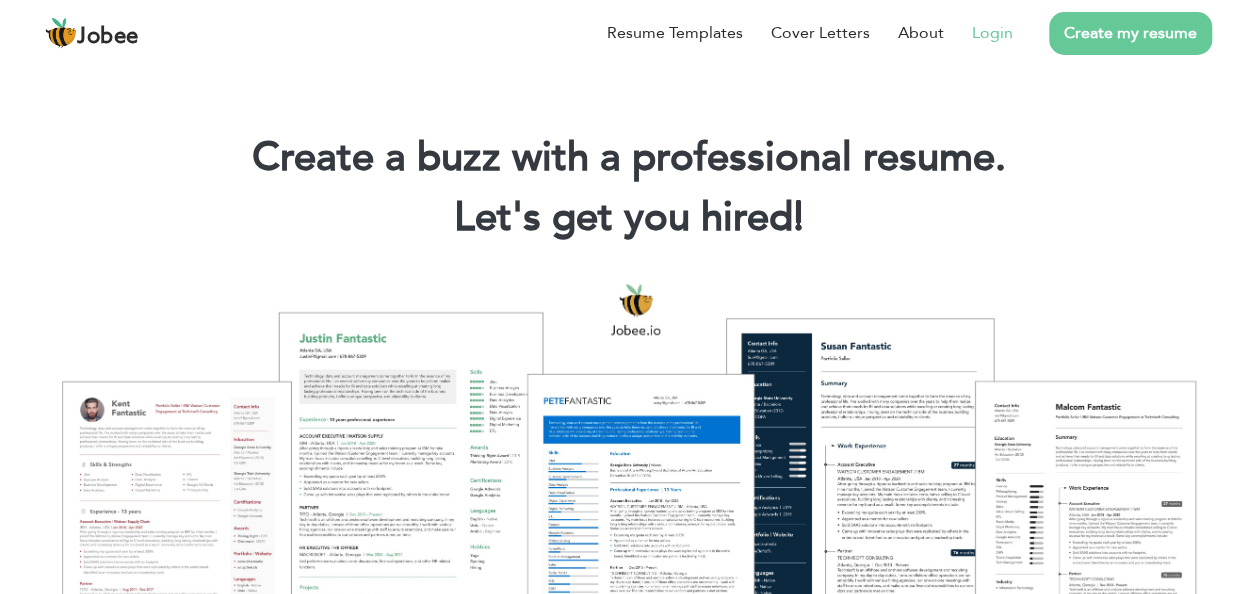 click on "Login" at bounding box center (992, 33) 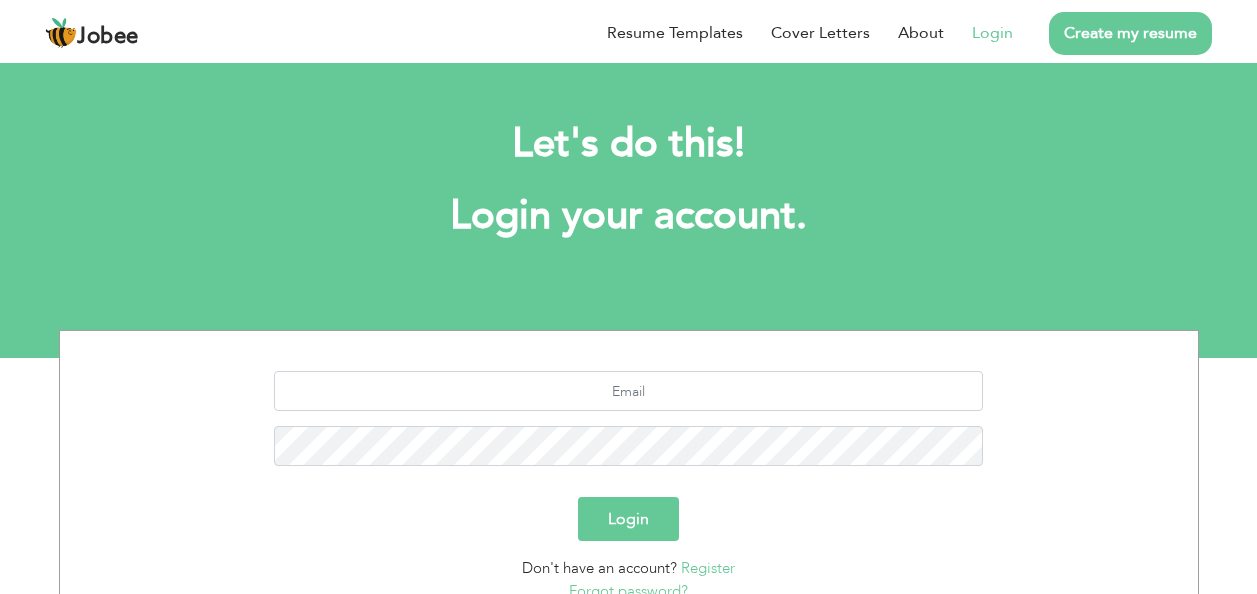 scroll, scrollTop: 0, scrollLeft: 0, axis: both 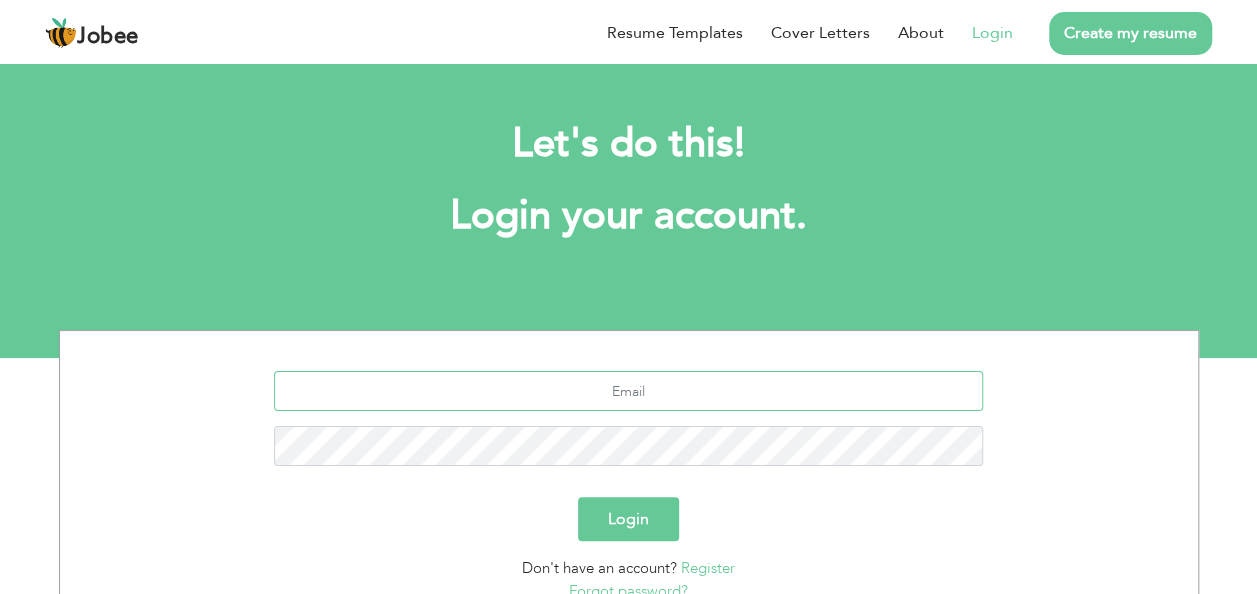 click at bounding box center [628, 391] 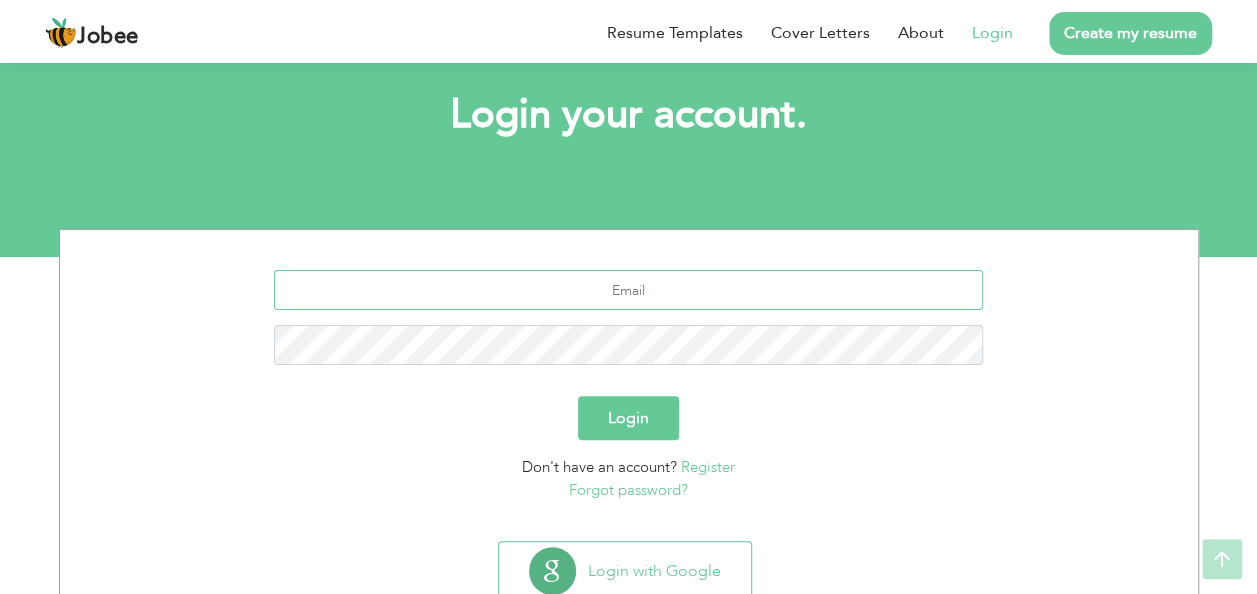 scroll, scrollTop: 165, scrollLeft: 0, axis: vertical 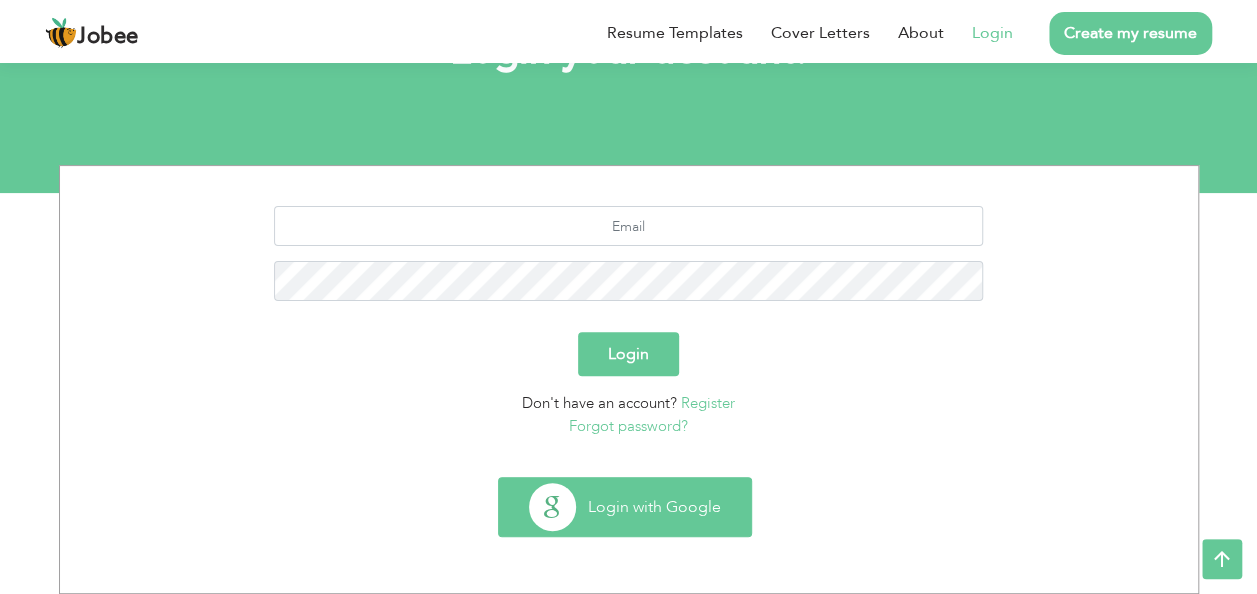 click on "Login with Google" at bounding box center (625, 507) 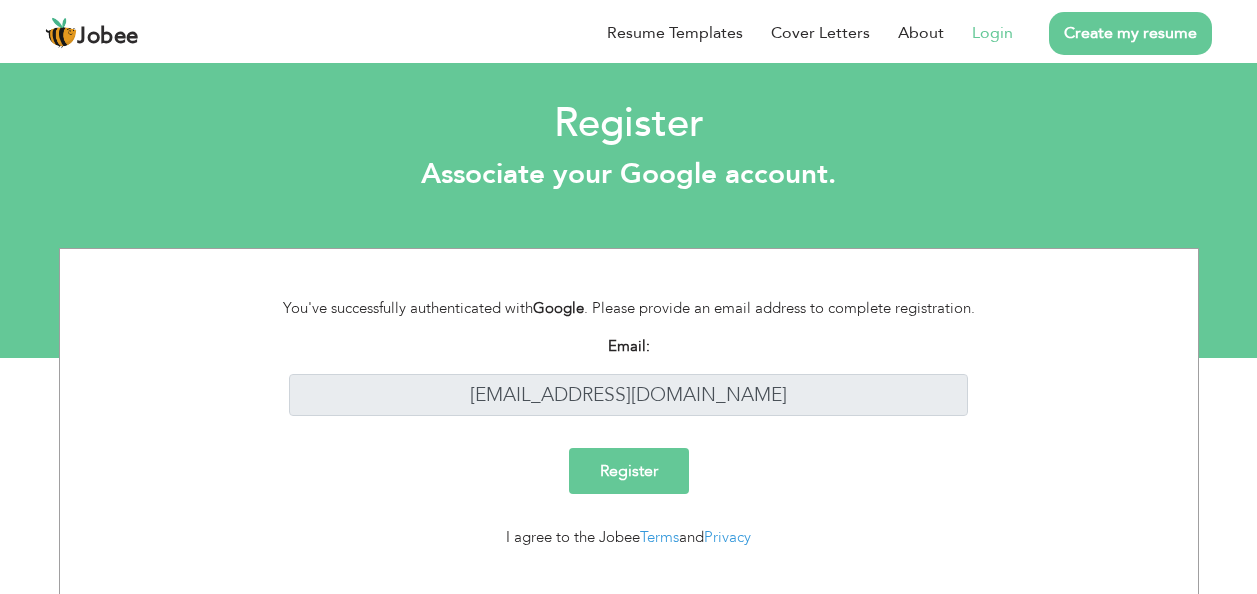 scroll, scrollTop: 0, scrollLeft: 0, axis: both 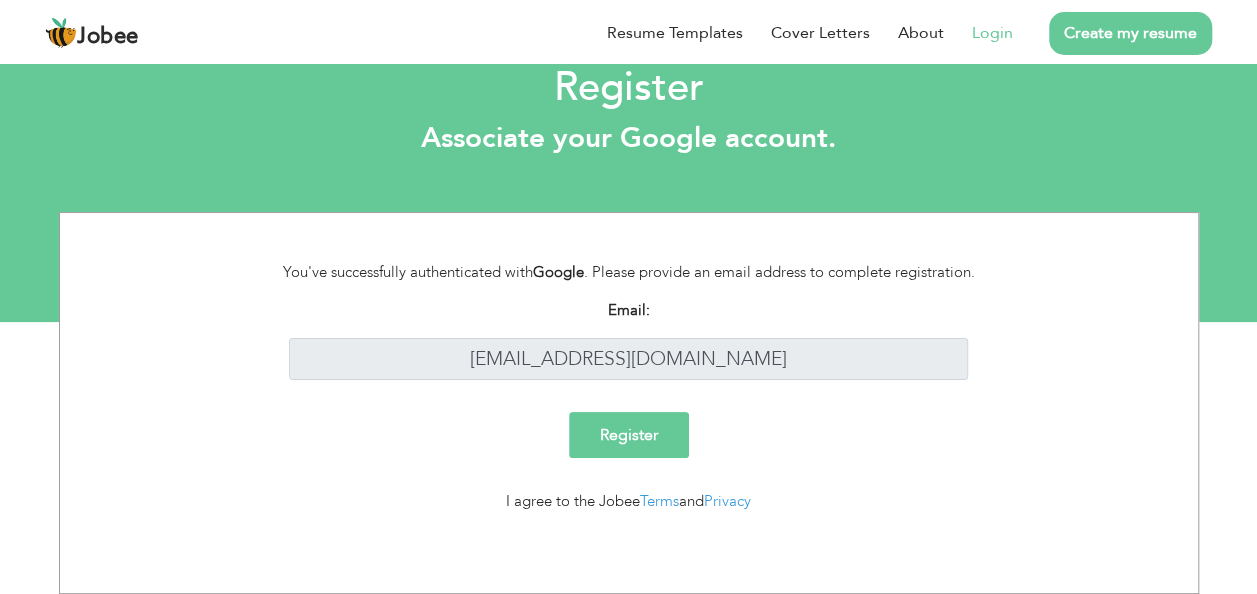 click on "Register" at bounding box center (629, 435) 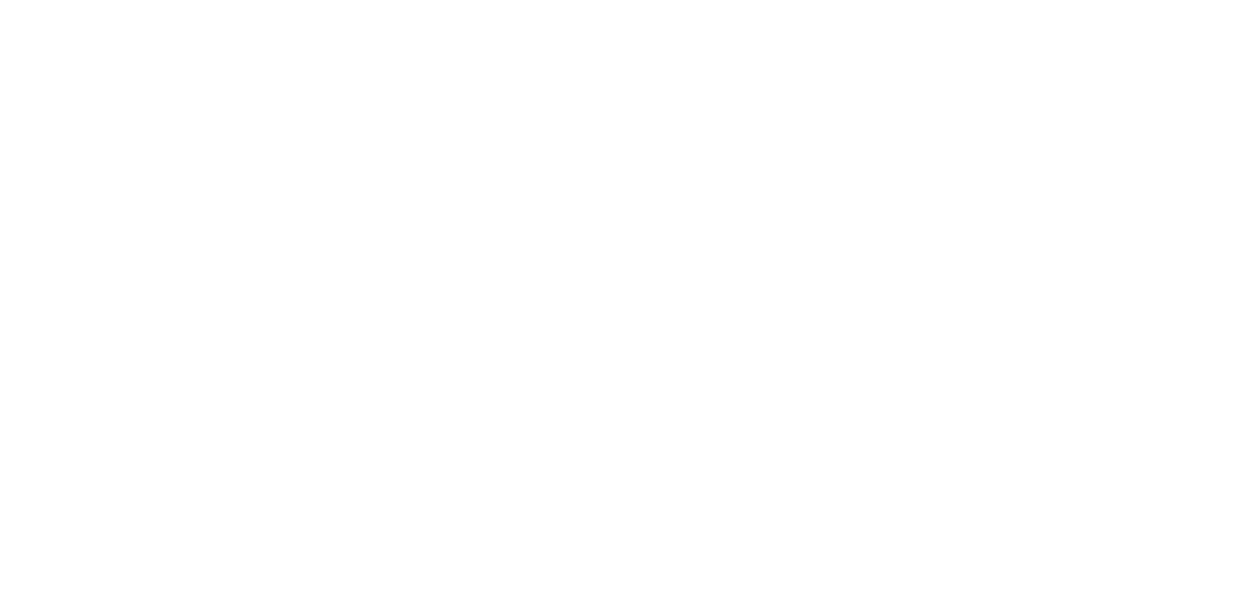 scroll, scrollTop: 0, scrollLeft: 0, axis: both 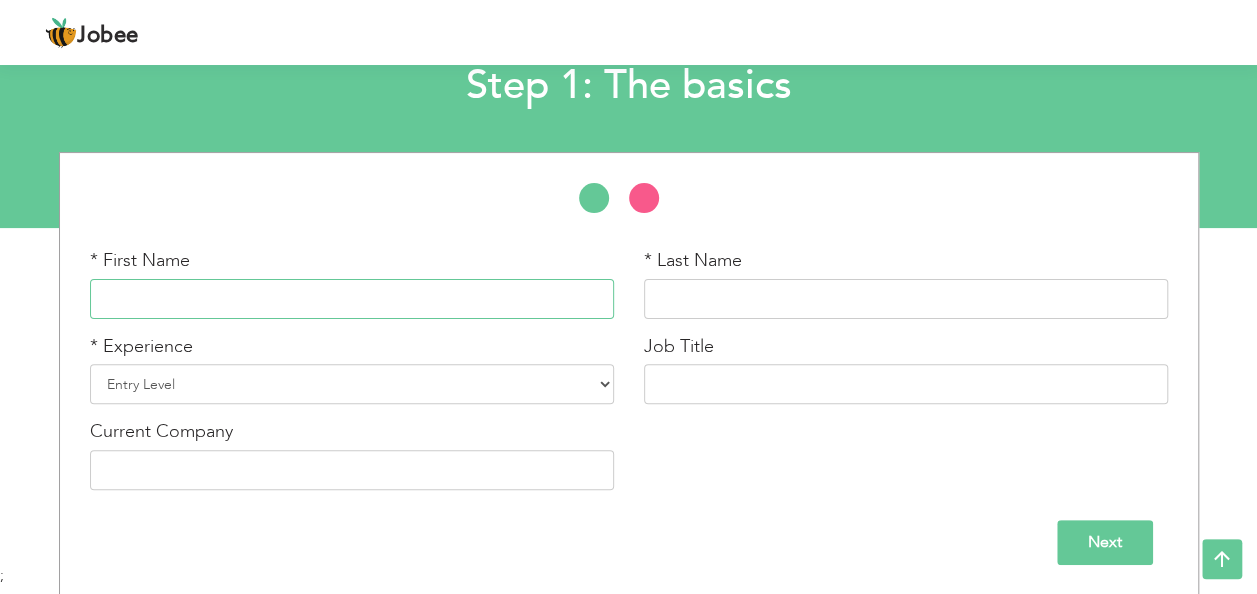 click at bounding box center [352, 299] 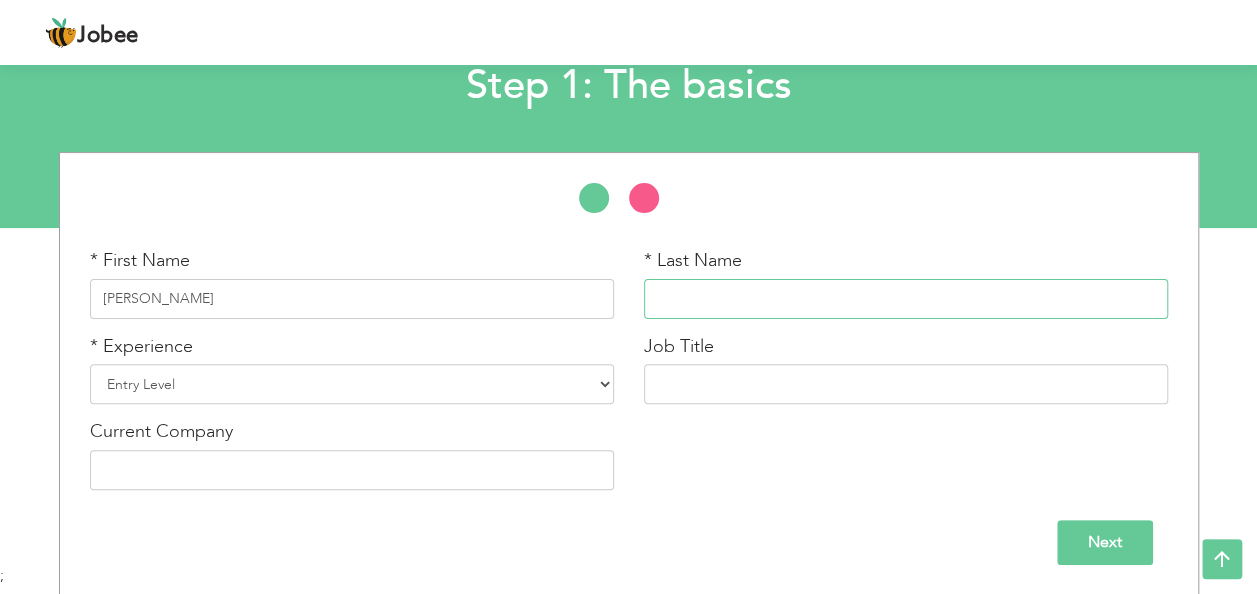 type on "Butt" 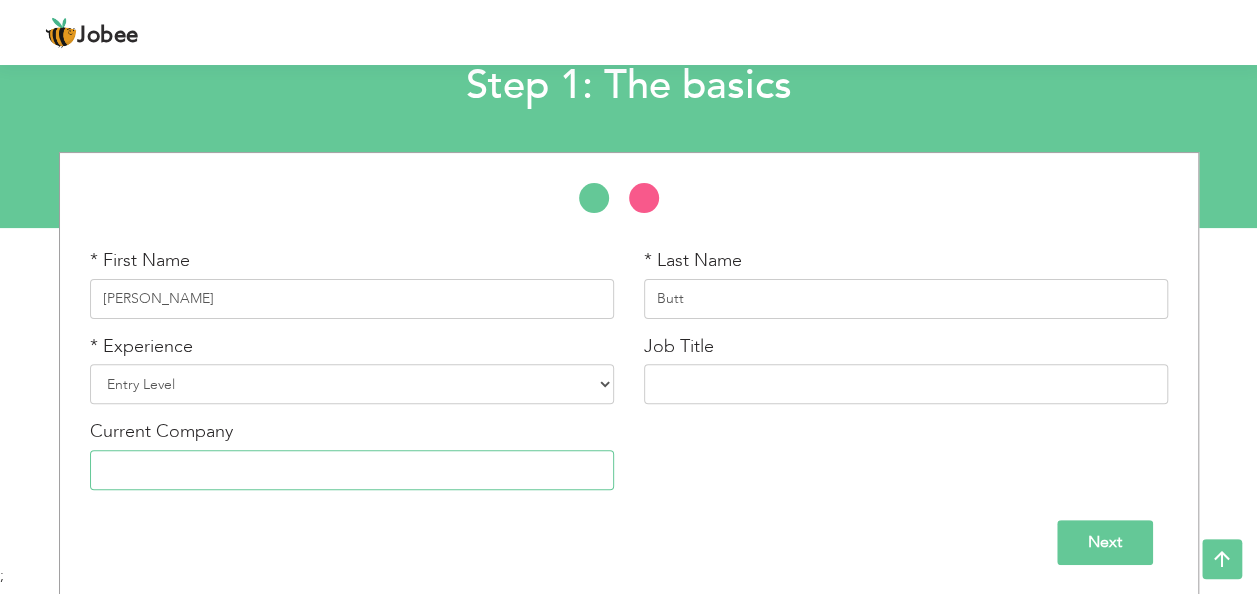 type on "CHT Pakistan" 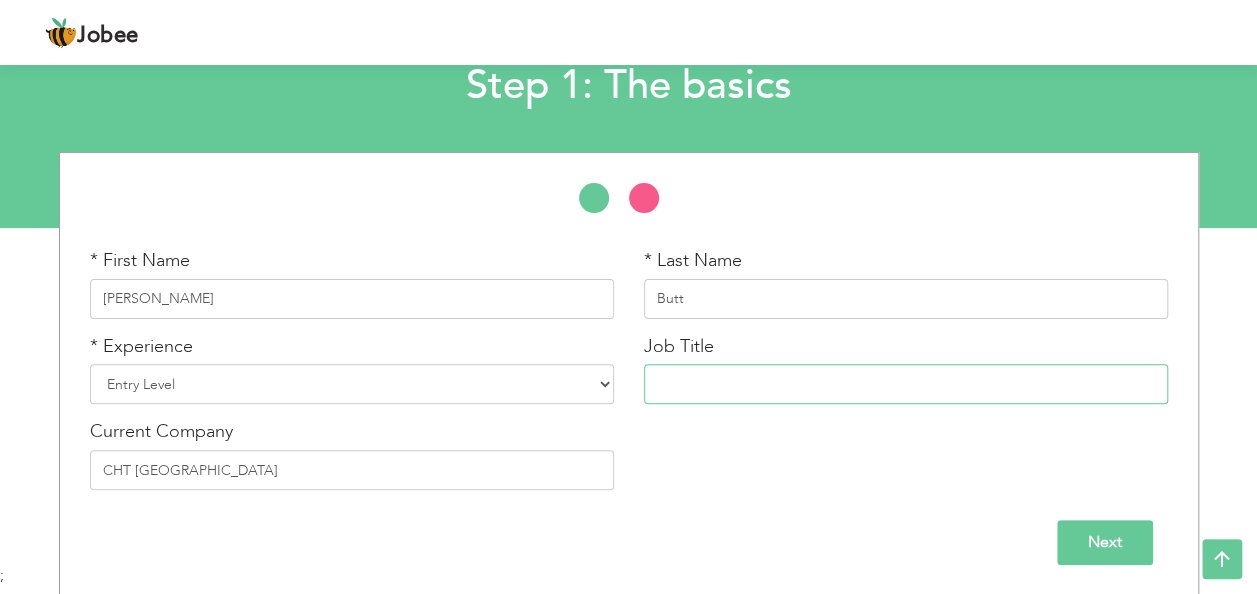 click at bounding box center [906, 384] 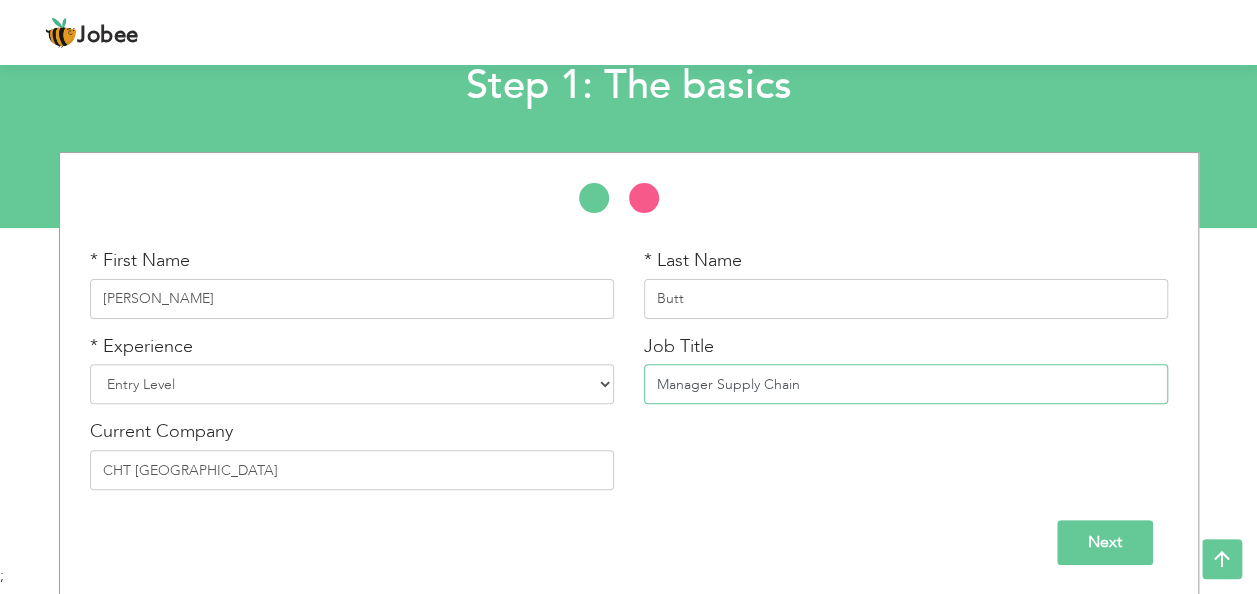 type on "Manager Supply Chain" 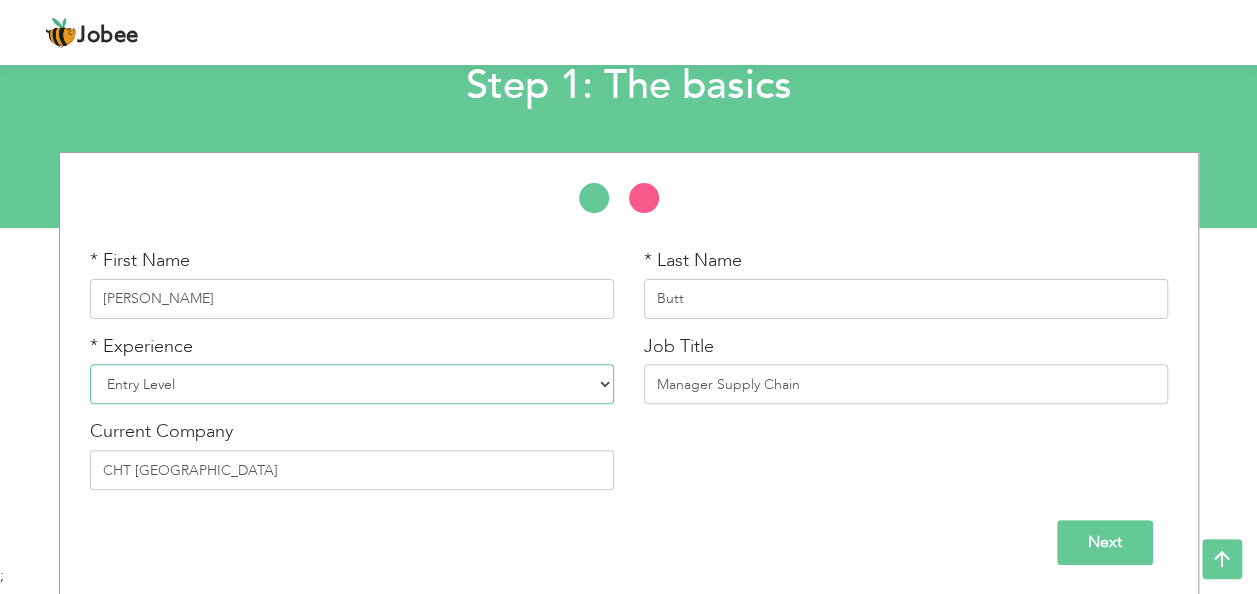 click on "Entry Level
Less than 1 Year
1 Year
2 Years
3 Years
4 Years
5 Years
6 Years
7 Years
8 Years
9 Years
10 Years
11 Years
12 Years
13 Years
14 Years
15 Years
16 Years
17 Years
18 Years
19 Years
20 Years
21 Years
22 Years
23 Years
24 Years
25 Years
26 Years
27 Years
28 Years
29 Years
30 Years
31 Years
32 Years
33 Years
34 Years
35 Years
More than 35 Years" at bounding box center (352, 384) 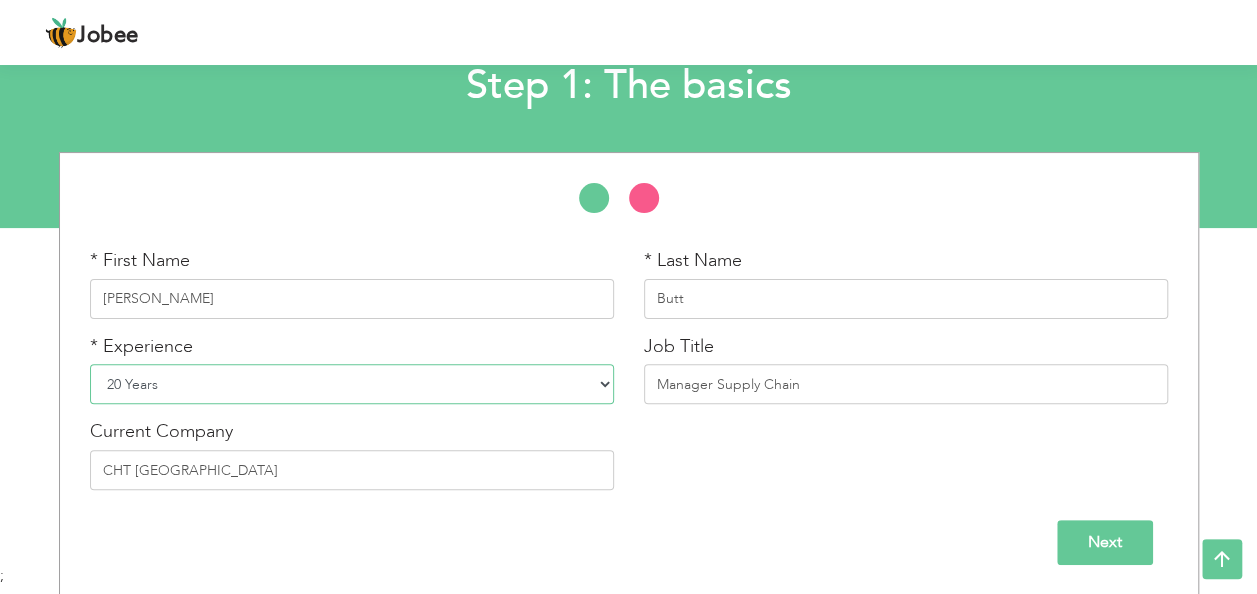 click on "Entry Level
Less than 1 Year
1 Year
2 Years
3 Years
4 Years
5 Years
6 Years
7 Years
8 Years
9 Years
10 Years
11 Years
12 Years
13 Years
14 Years
15 Years
16 Years
17 Years
18 Years
19 Years
20 Years
21 Years
22 Years
23 Years
24 Years
25 Years
26 Years
27 Years
28 Years
29 Years
30 Years
31 Years
32 Years
33 Years
34 Years
35 Years
More than 35 Years" at bounding box center (352, 384) 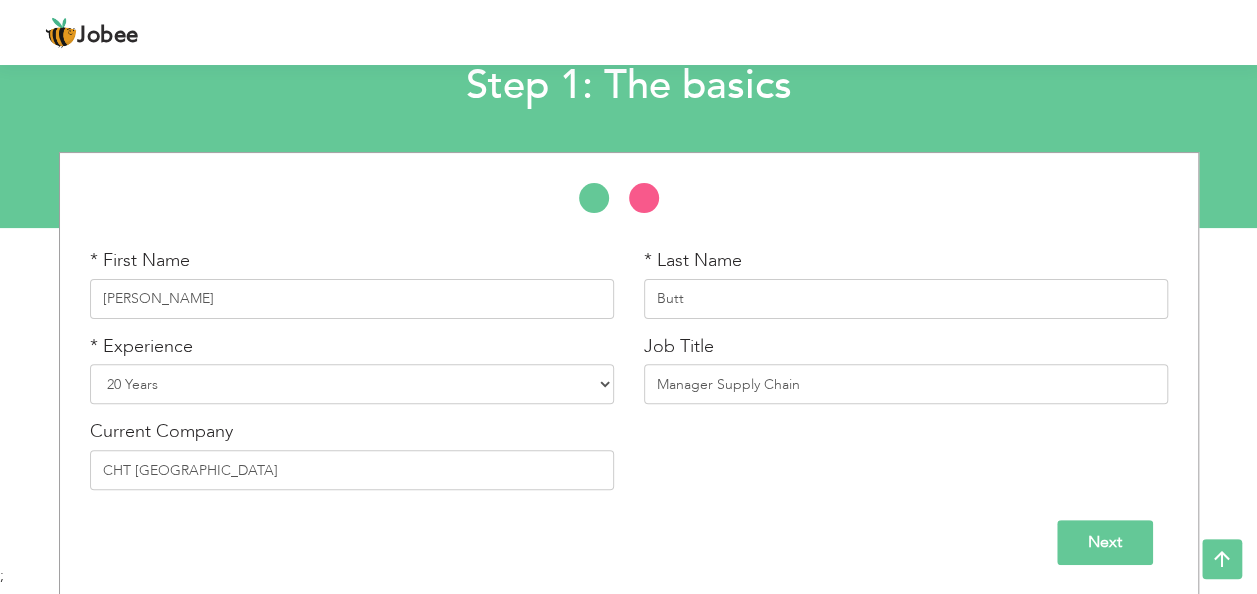 click on "Next" at bounding box center [1105, 542] 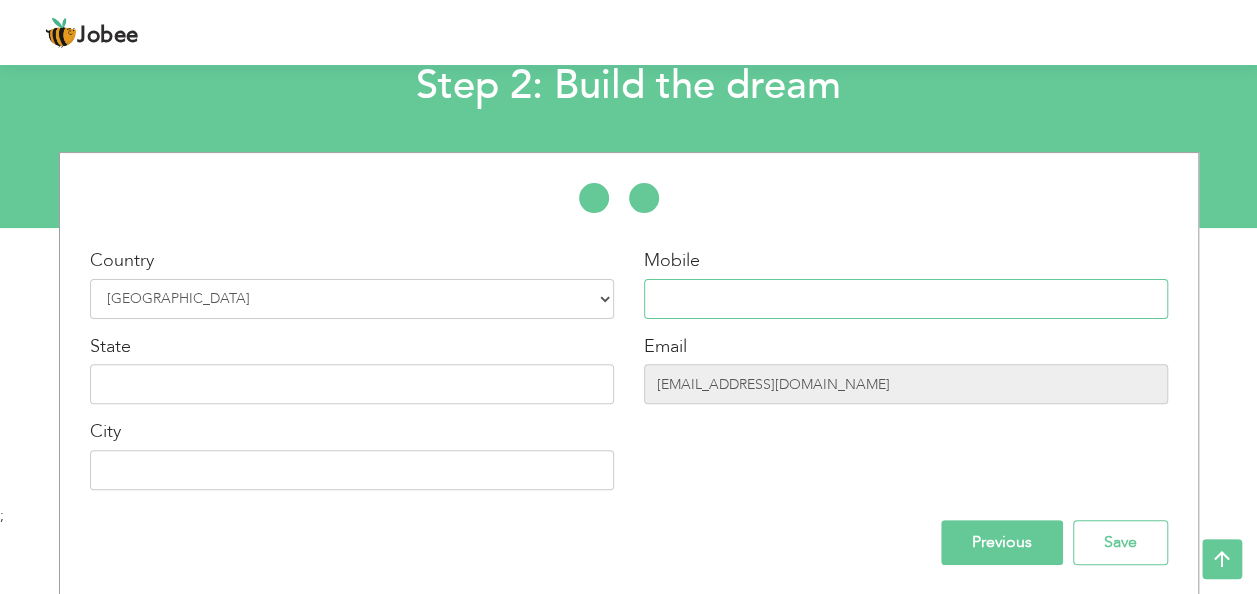 click at bounding box center (906, 299) 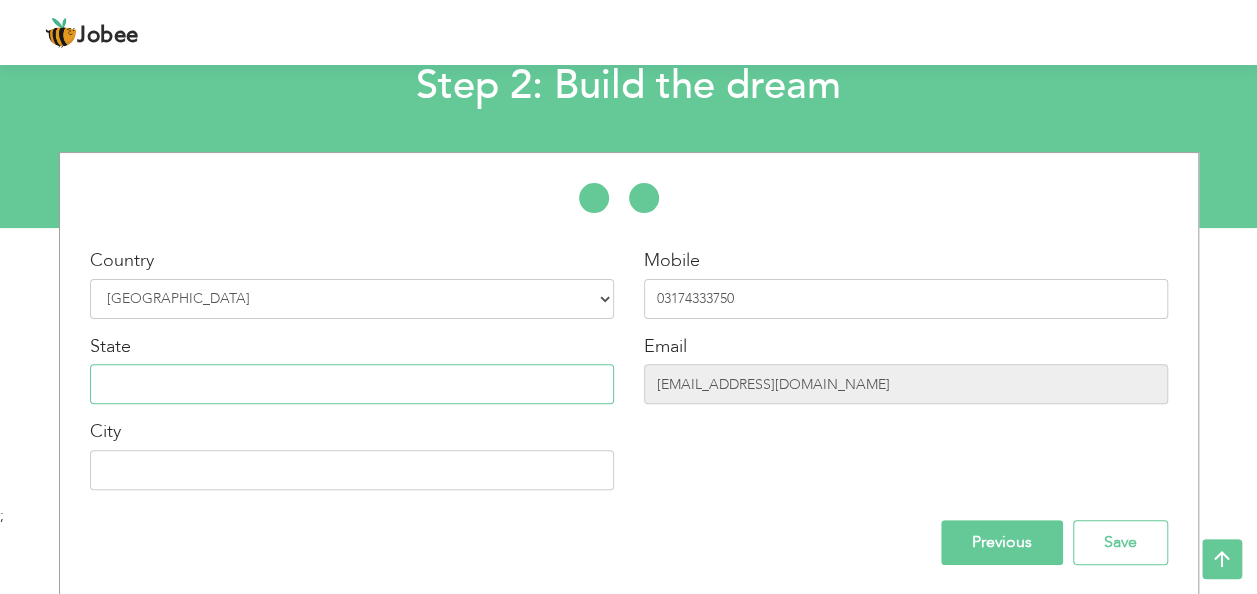 click at bounding box center [352, 384] 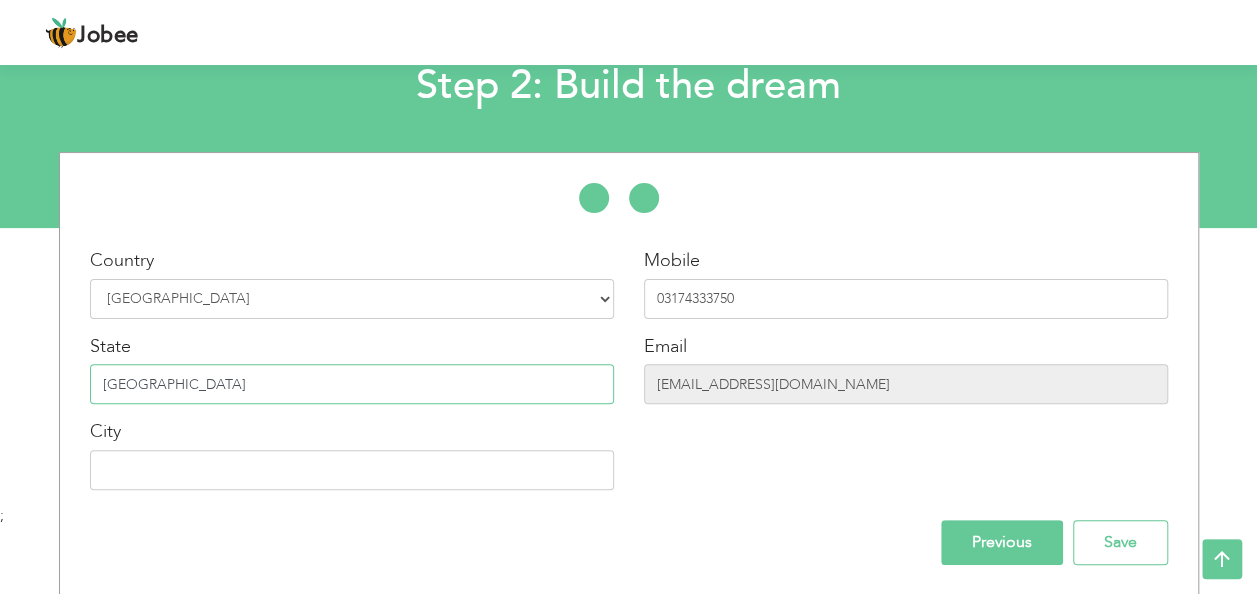 type on "Punjab" 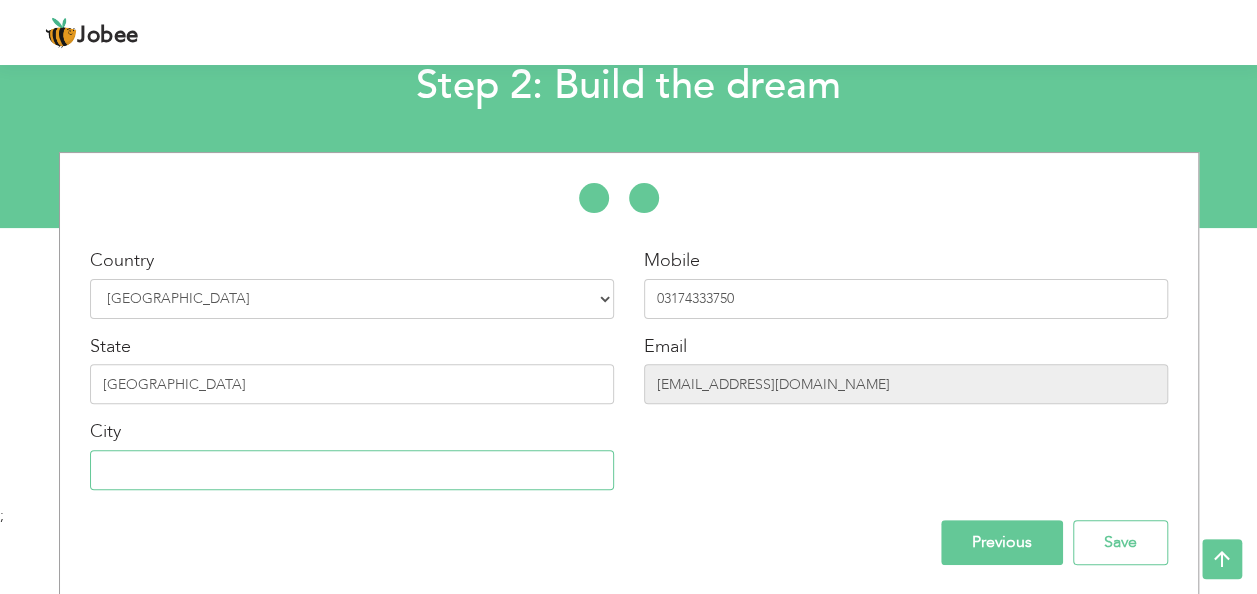 click at bounding box center (352, 470) 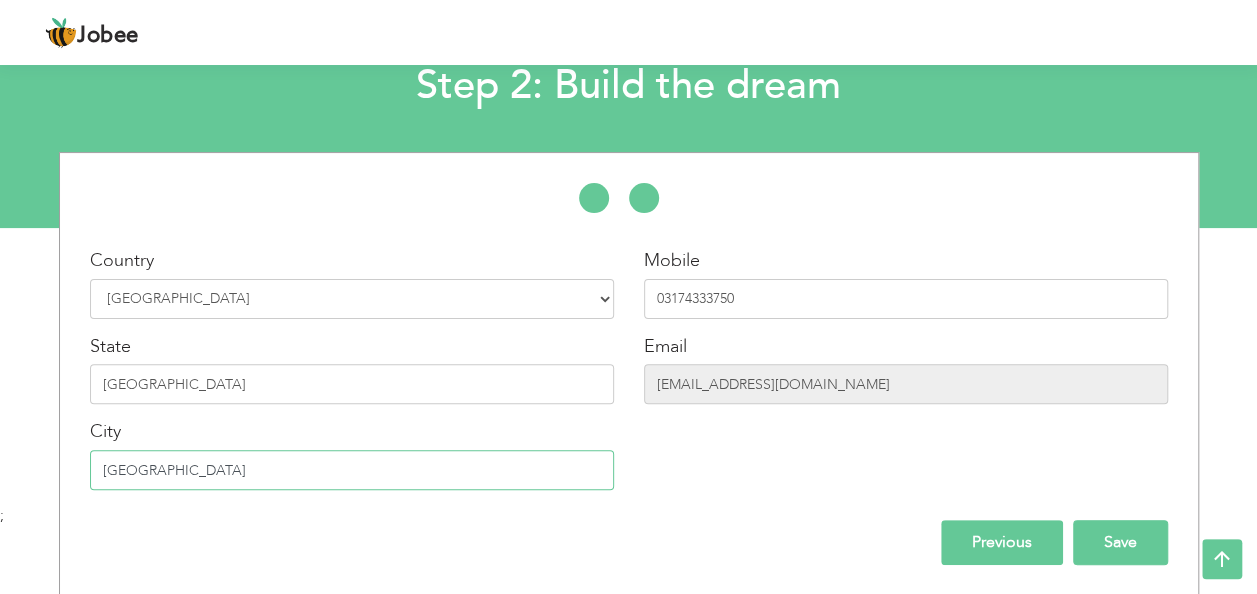 type on "[GEOGRAPHIC_DATA]" 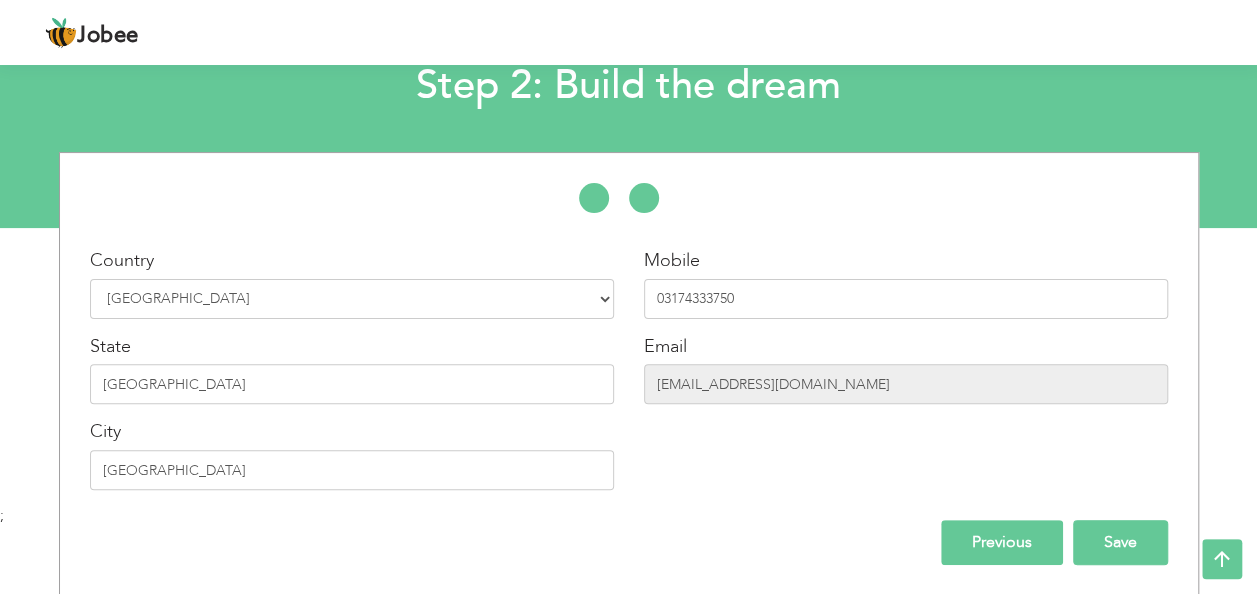 click on "Save" at bounding box center (1120, 542) 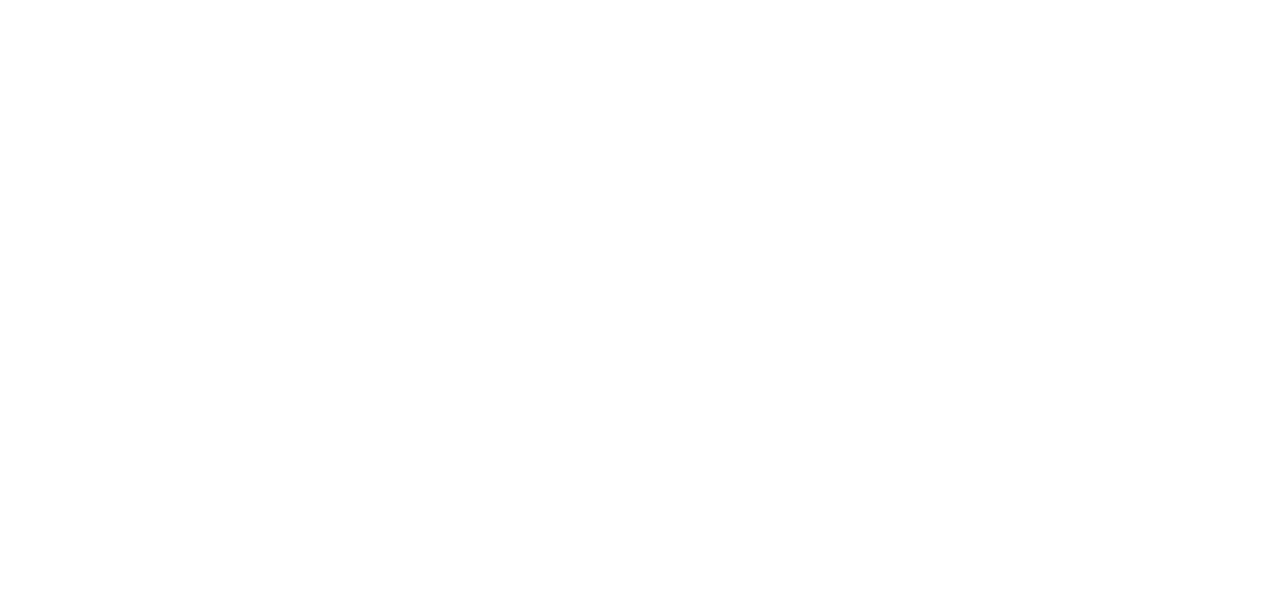 scroll, scrollTop: 0, scrollLeft: 0, axis: both 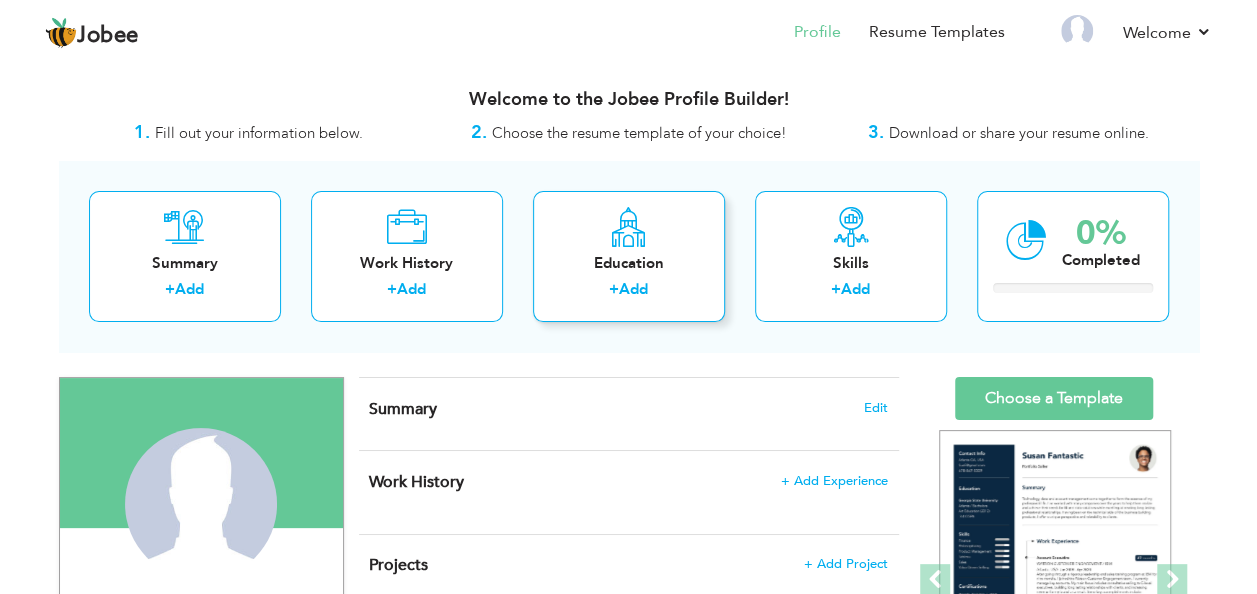 click on "+  Add" at bounding box center (629, 292) 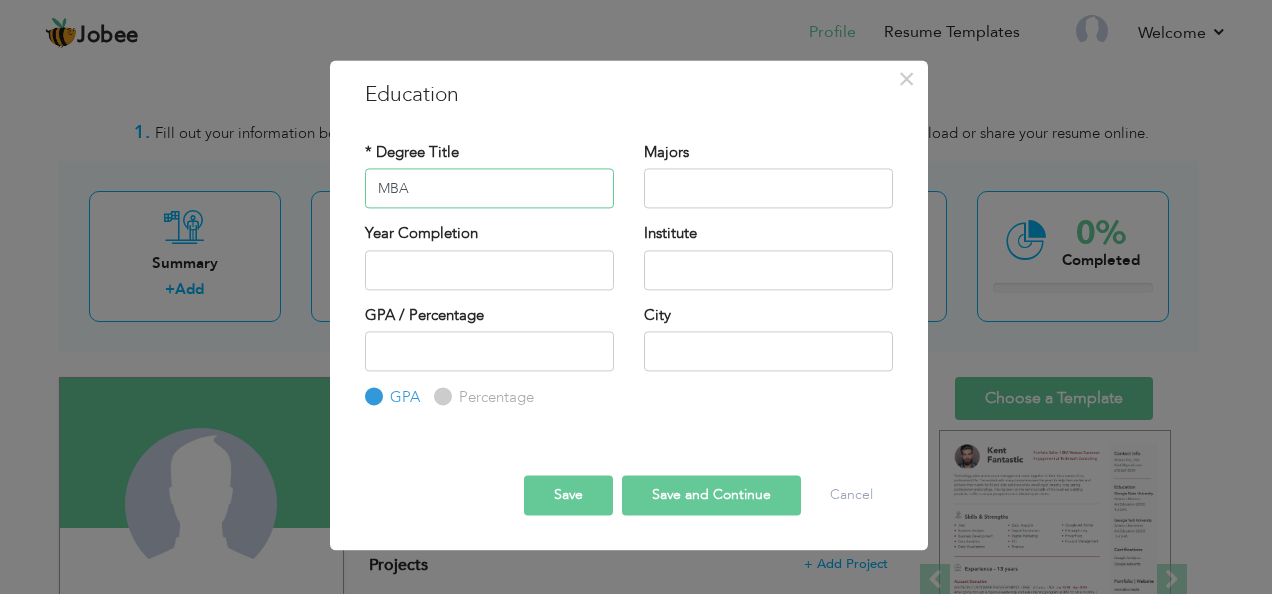 type on "MBA" 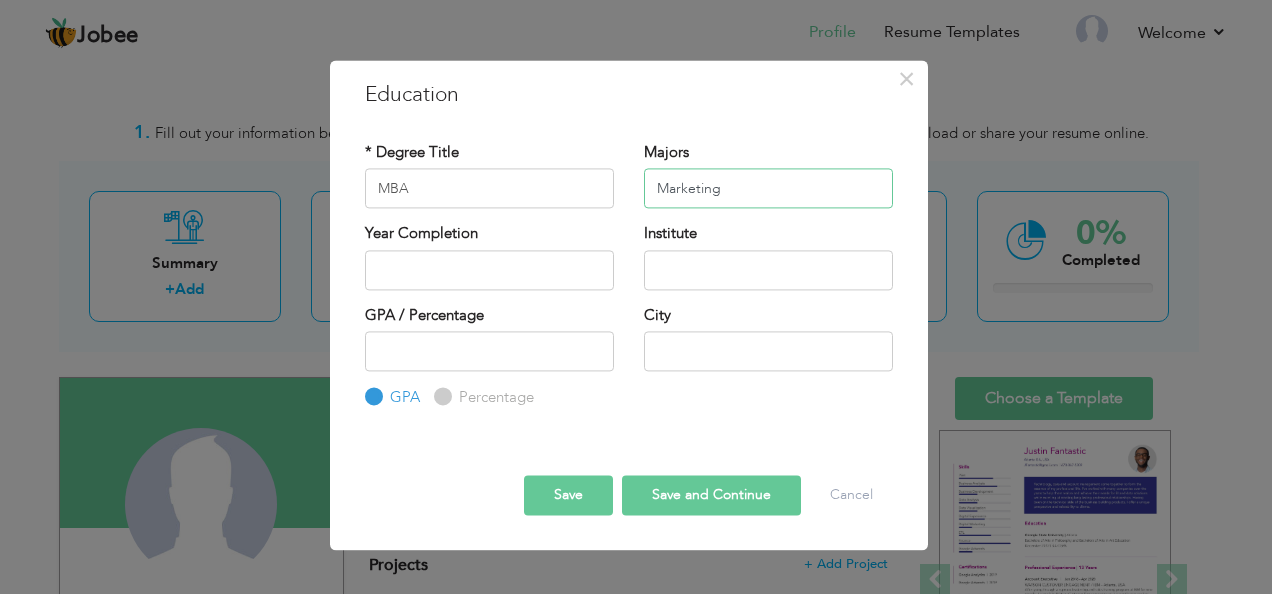 type on "Marketing" 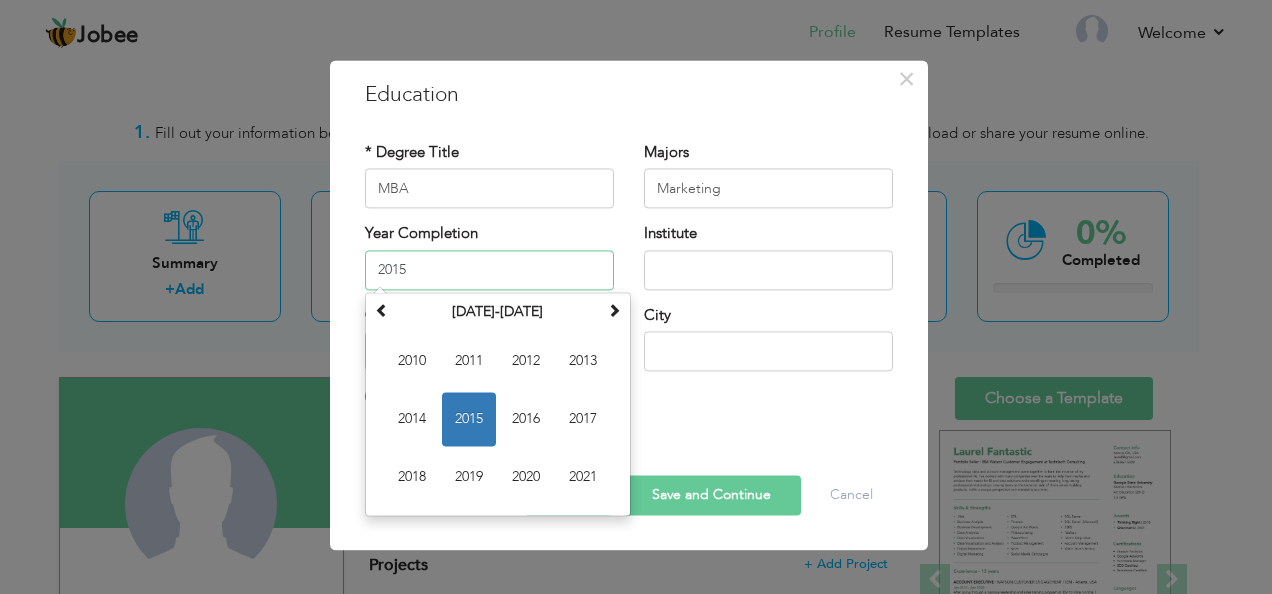 click on "2015" at bounding box center (489, 270) 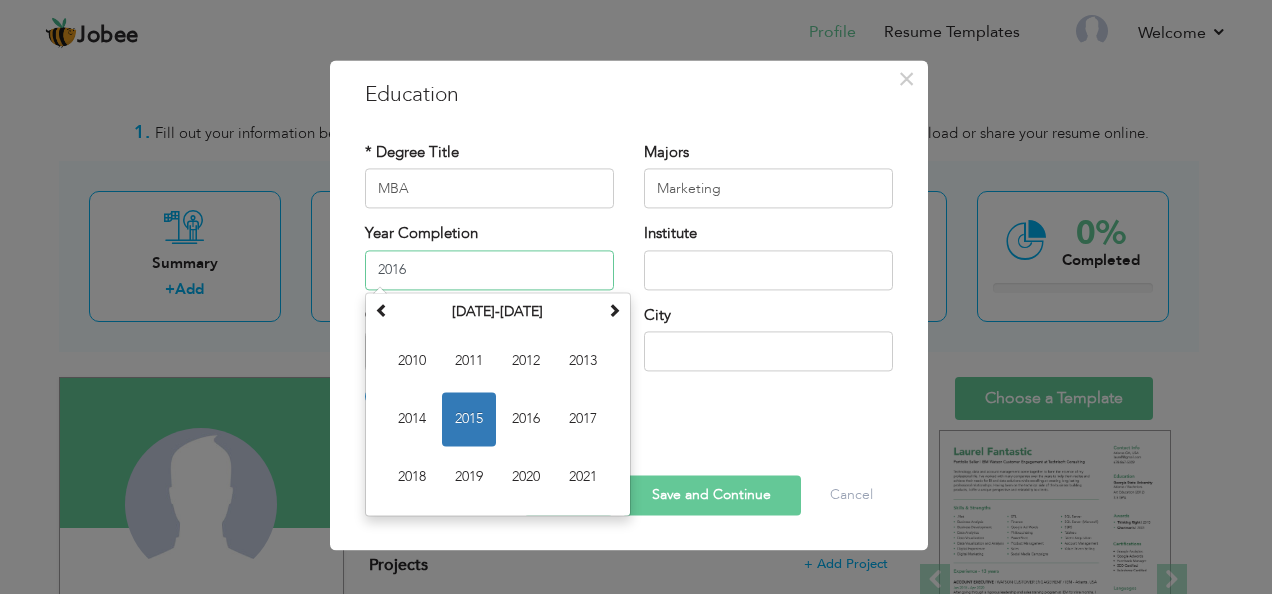 type on "2016" 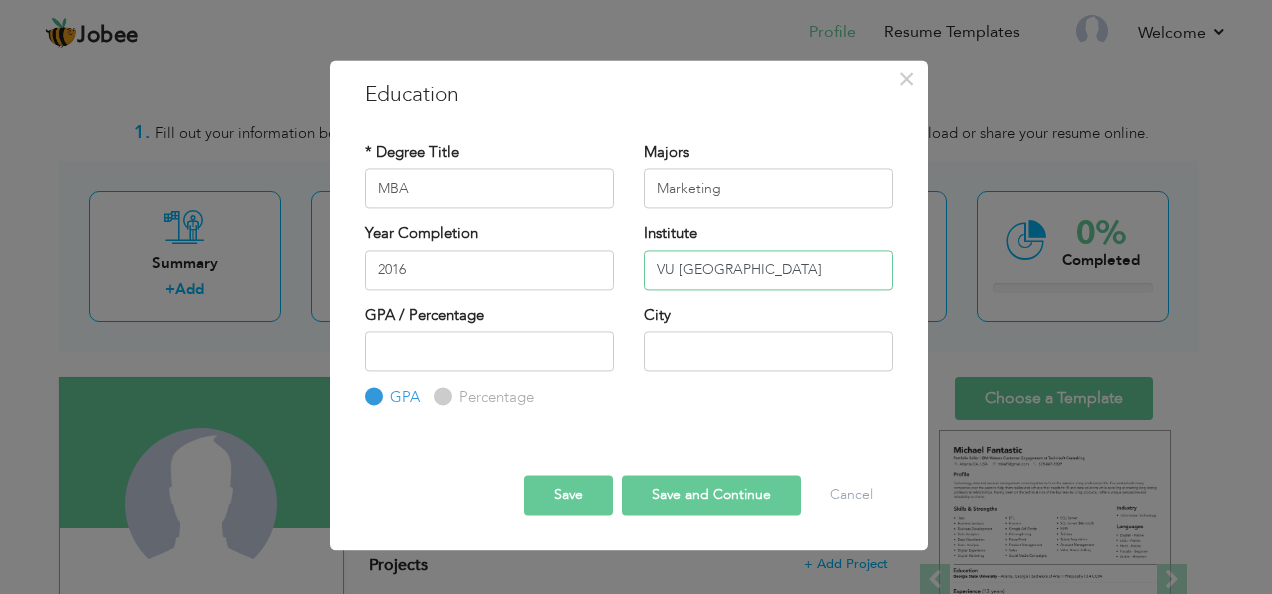 type on "VU [GEOGRAPHIC_DATA]" 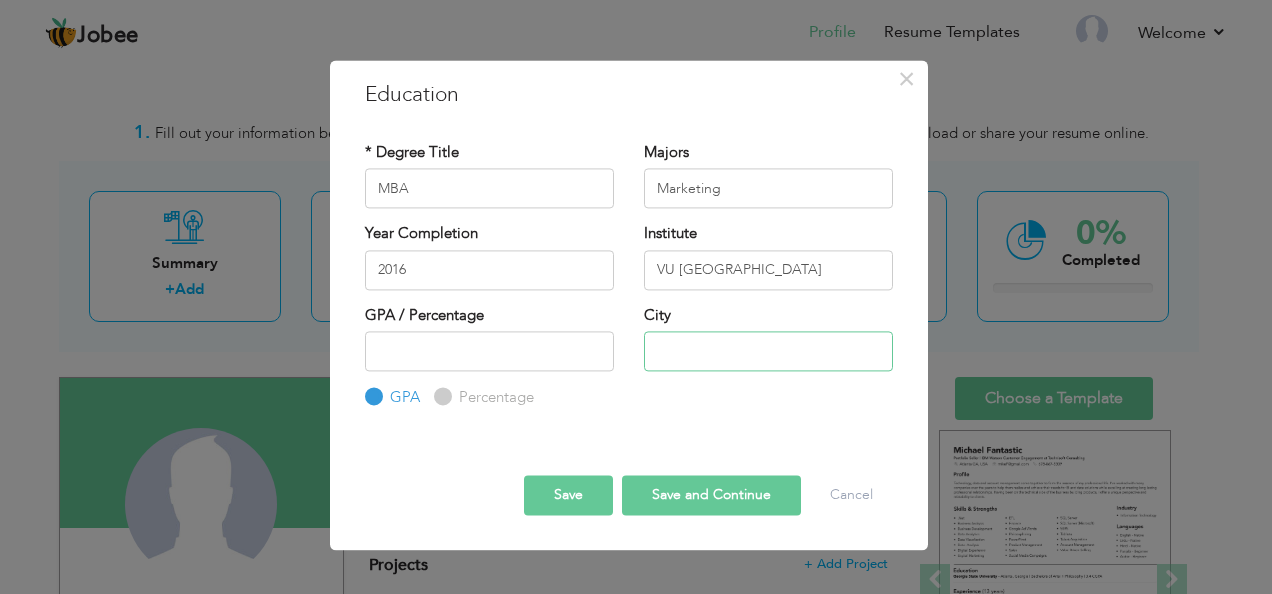 click at bounding box center [768, 351] 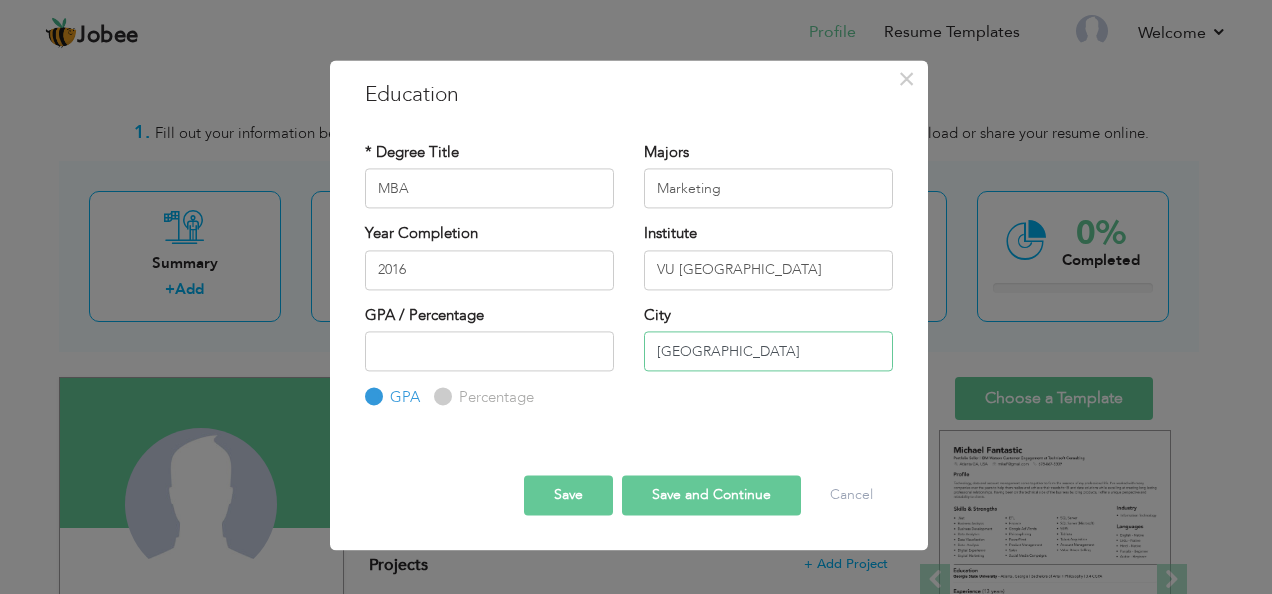 type on "[GEOGRAPHIC_DATA]" 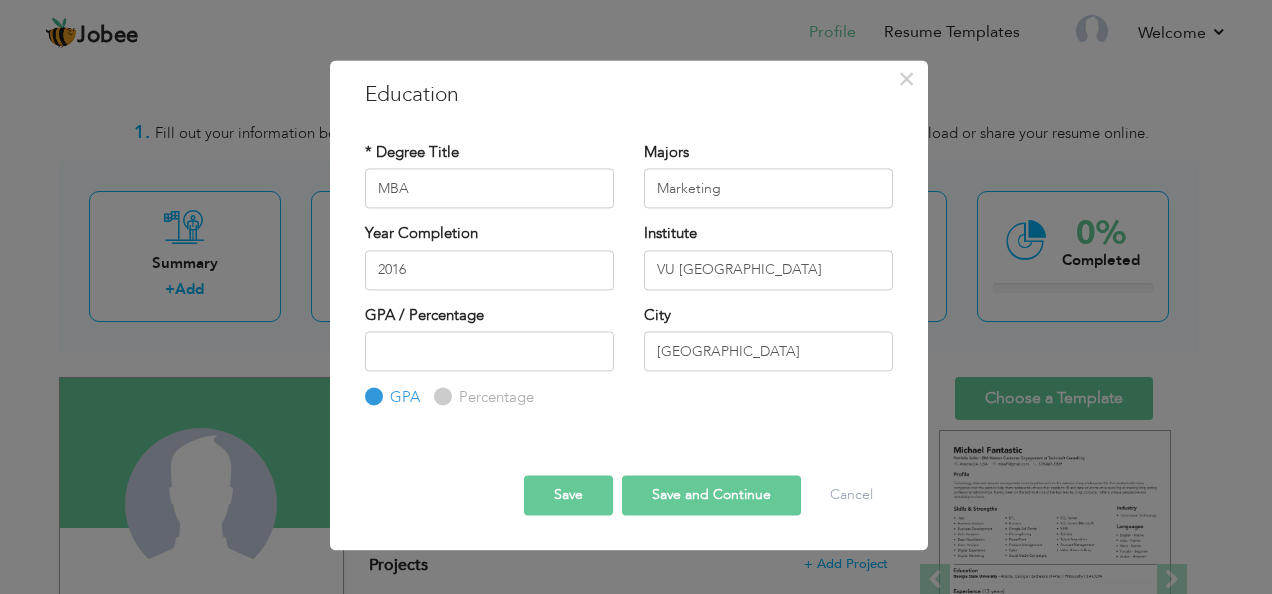 type 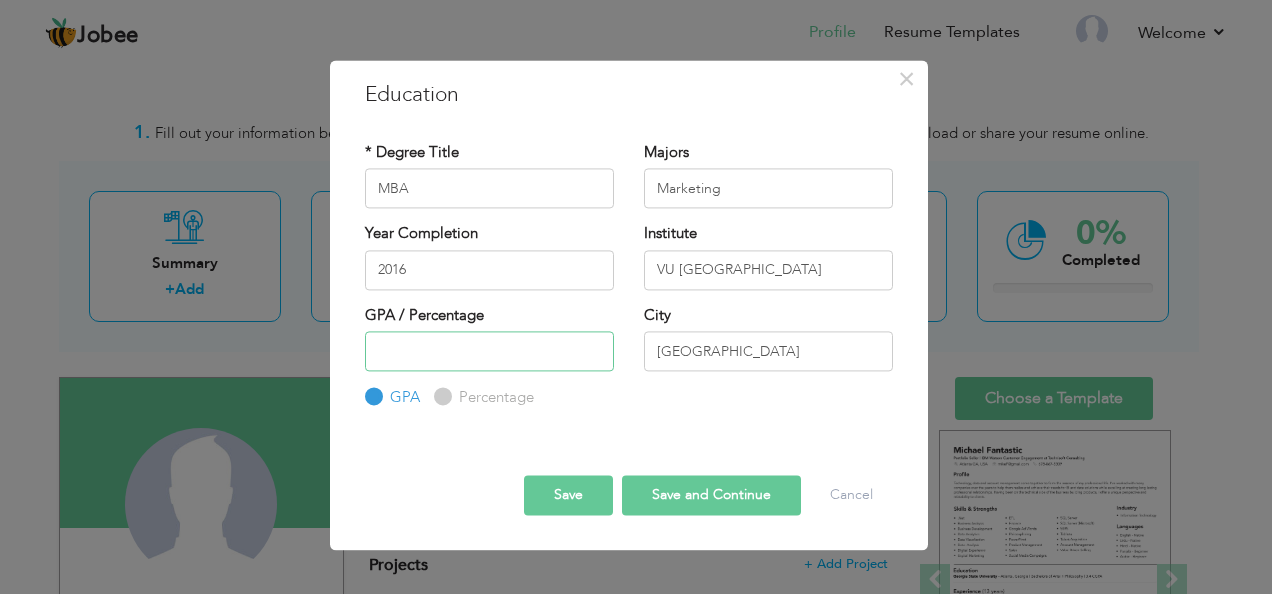 click at bounding box center [489, 351] 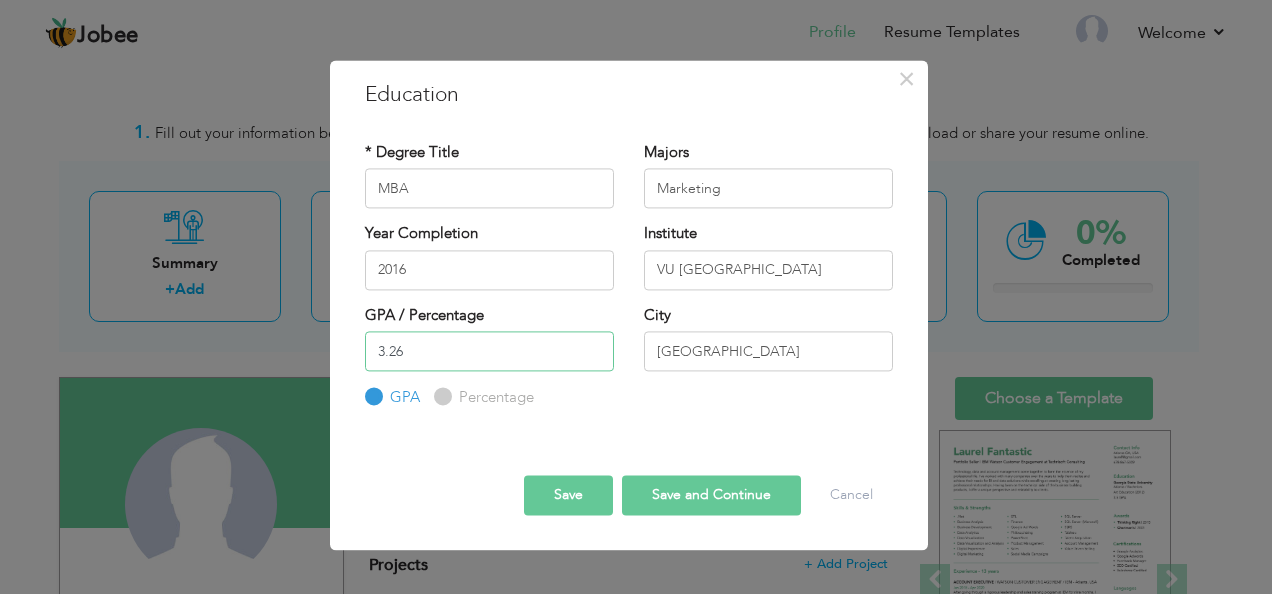 type on "3.26" 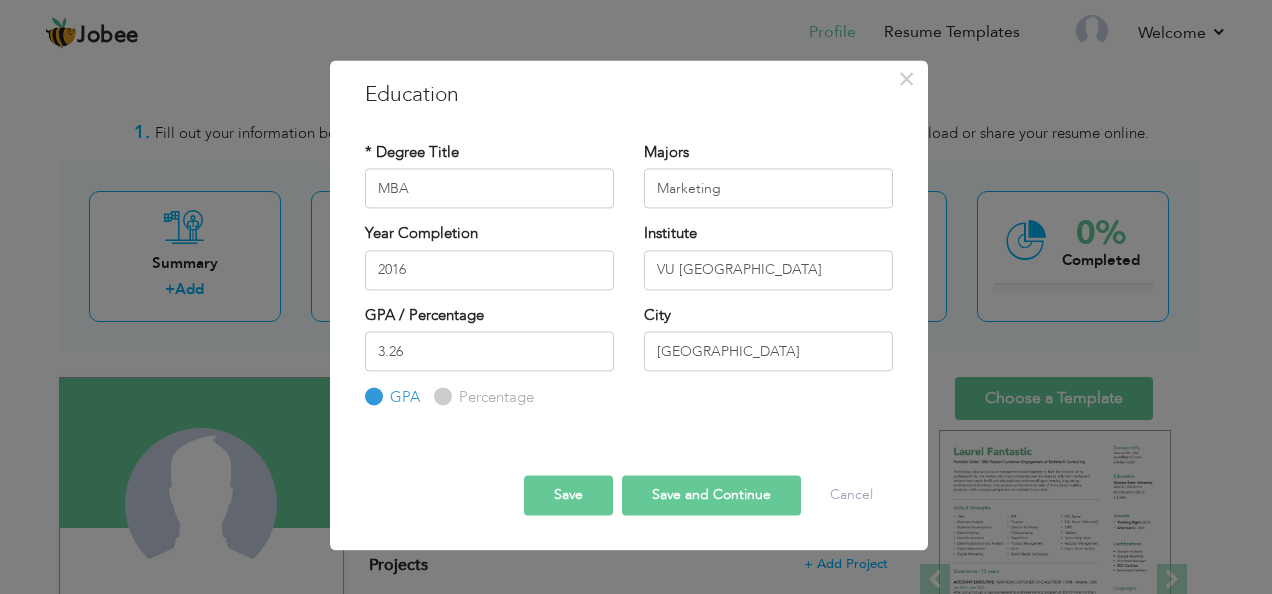 click on "Save and Continue" at bounding box center (711, 495) 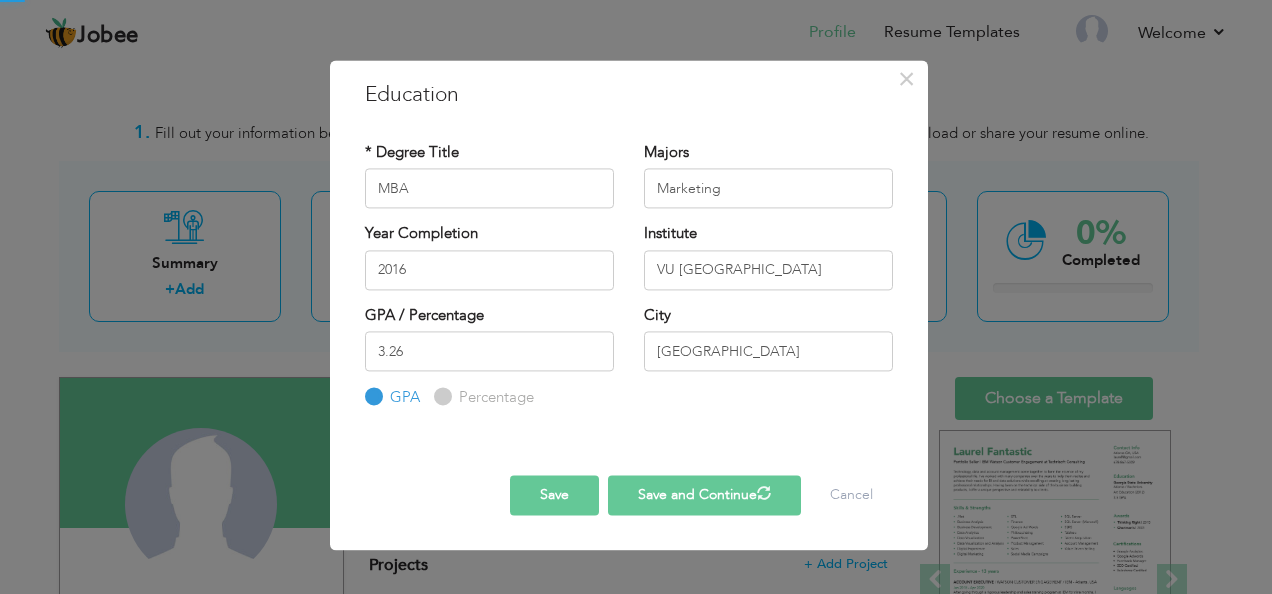 type 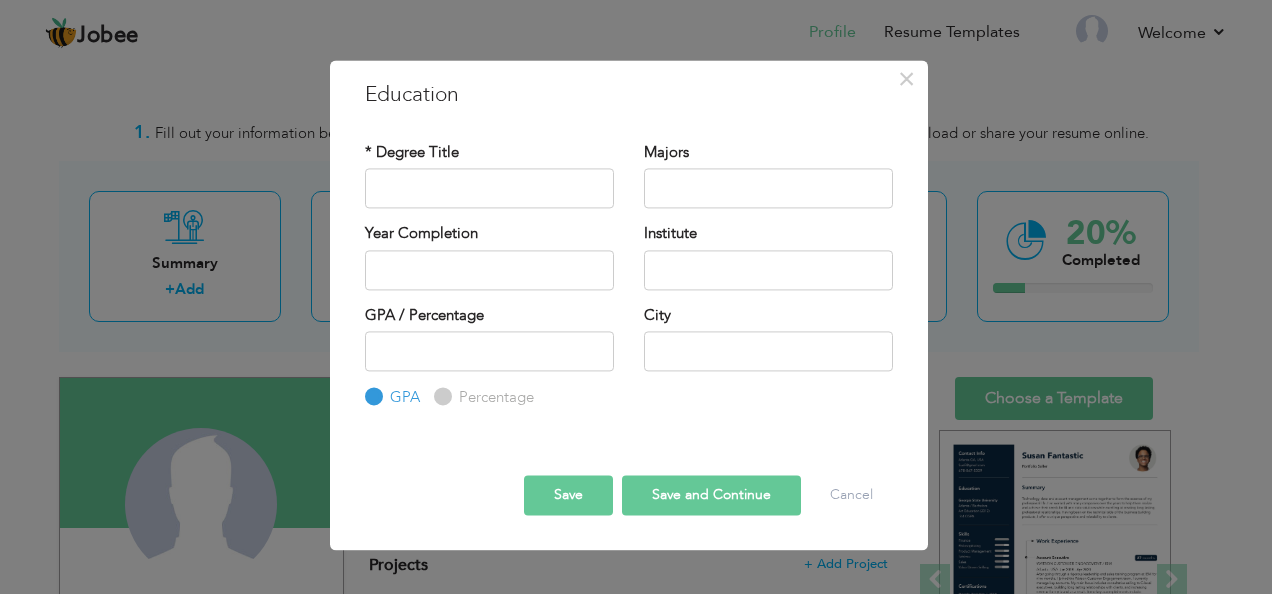drag, startPoint x: 565, startPoint y: 506, endPoint x: 782, endPoint y: 467, distance: 220.47676 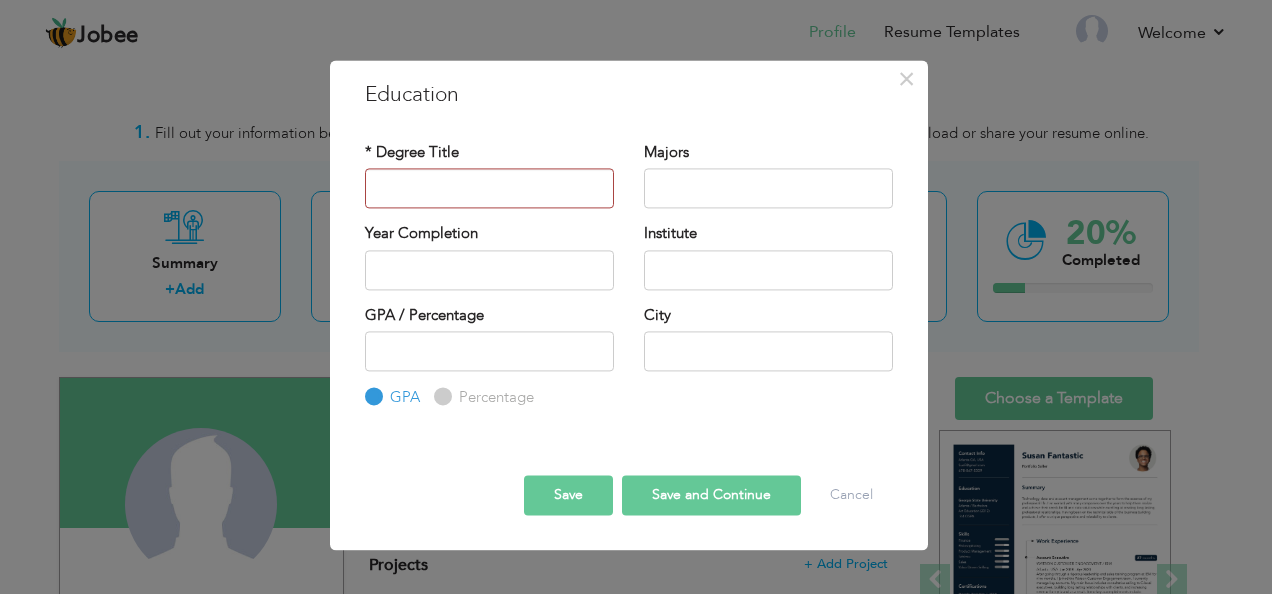 click on "Save" at bounding box center (568, 495) 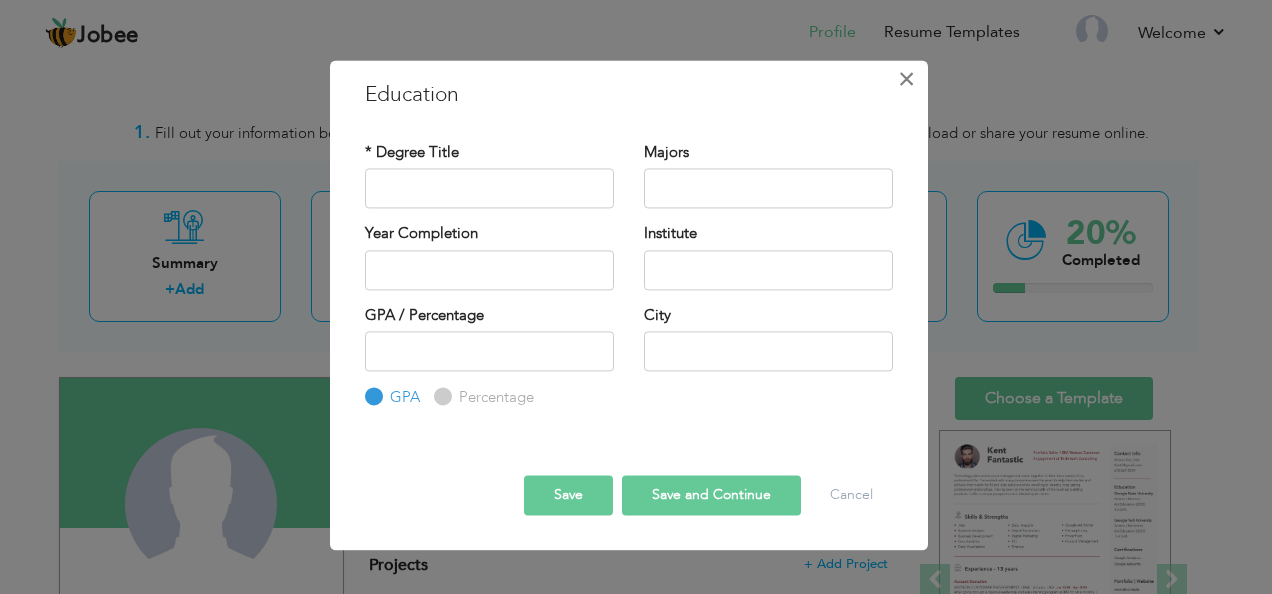 click on "×" at bounding box center [907, 79] 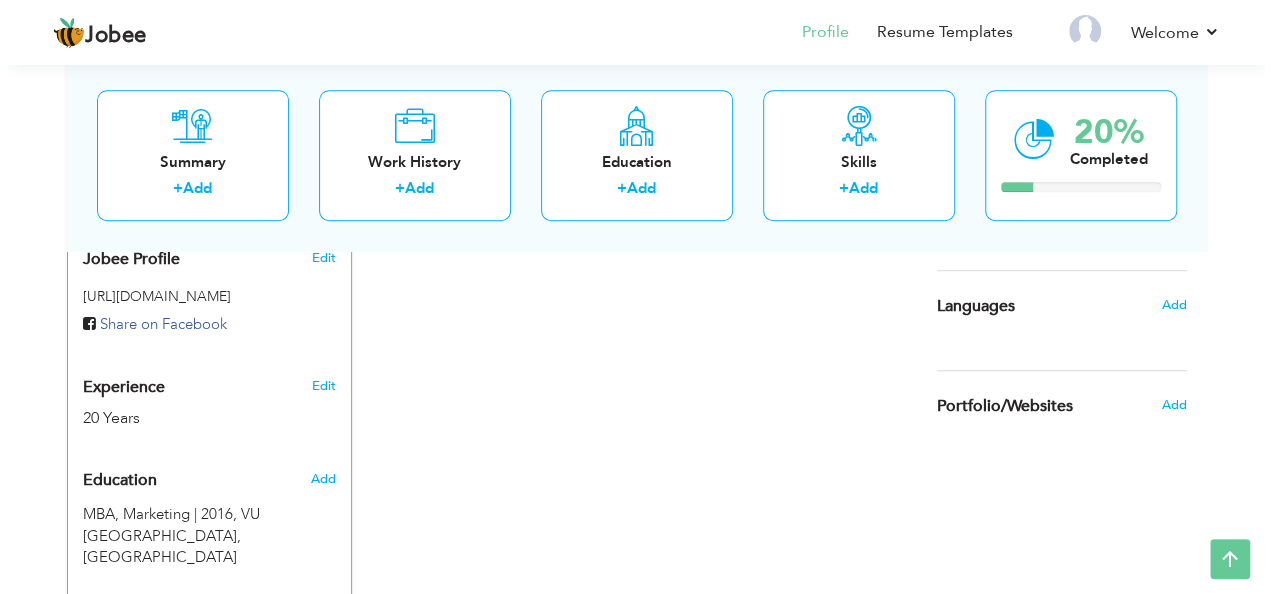 scroll, scrollTop: 765, scrollLeft: 0, axis: vertical 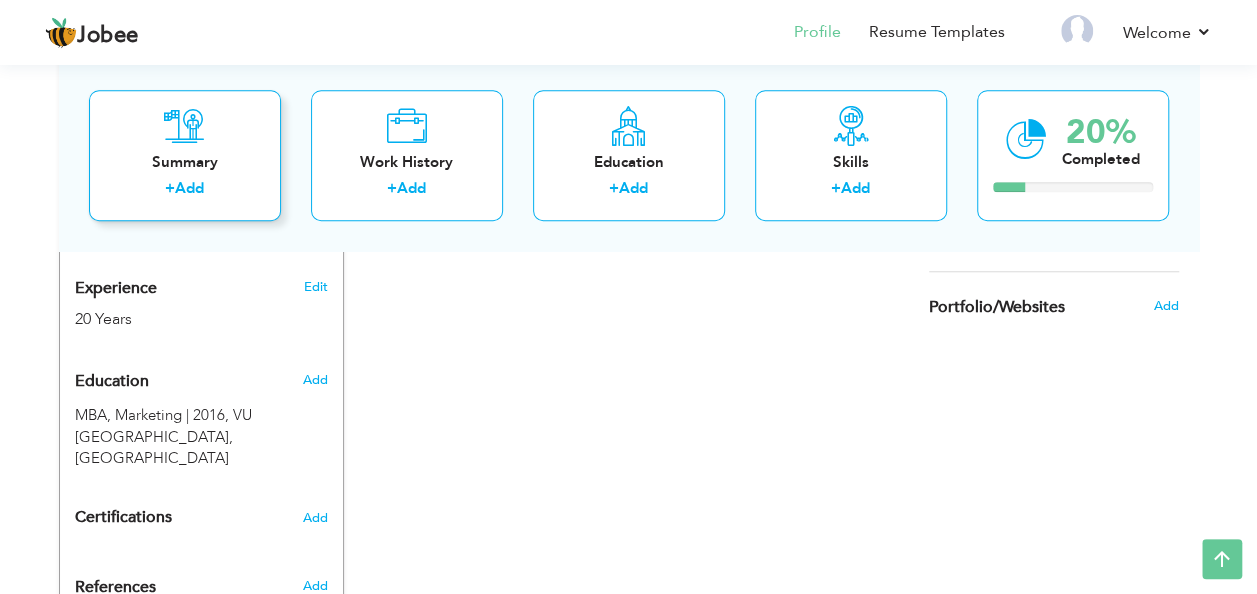 click on "Add" at bounding box center [189, 189] 